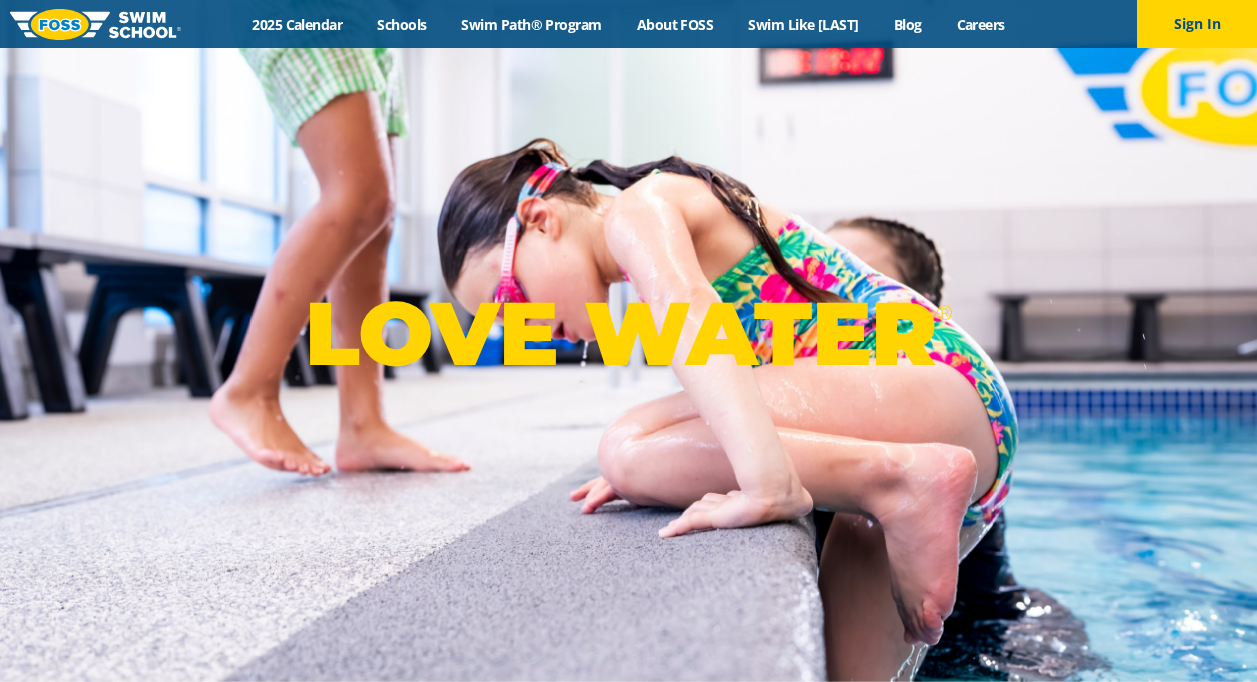 scroll, scrollTop: 0, scrollLeft: 0, axis: both 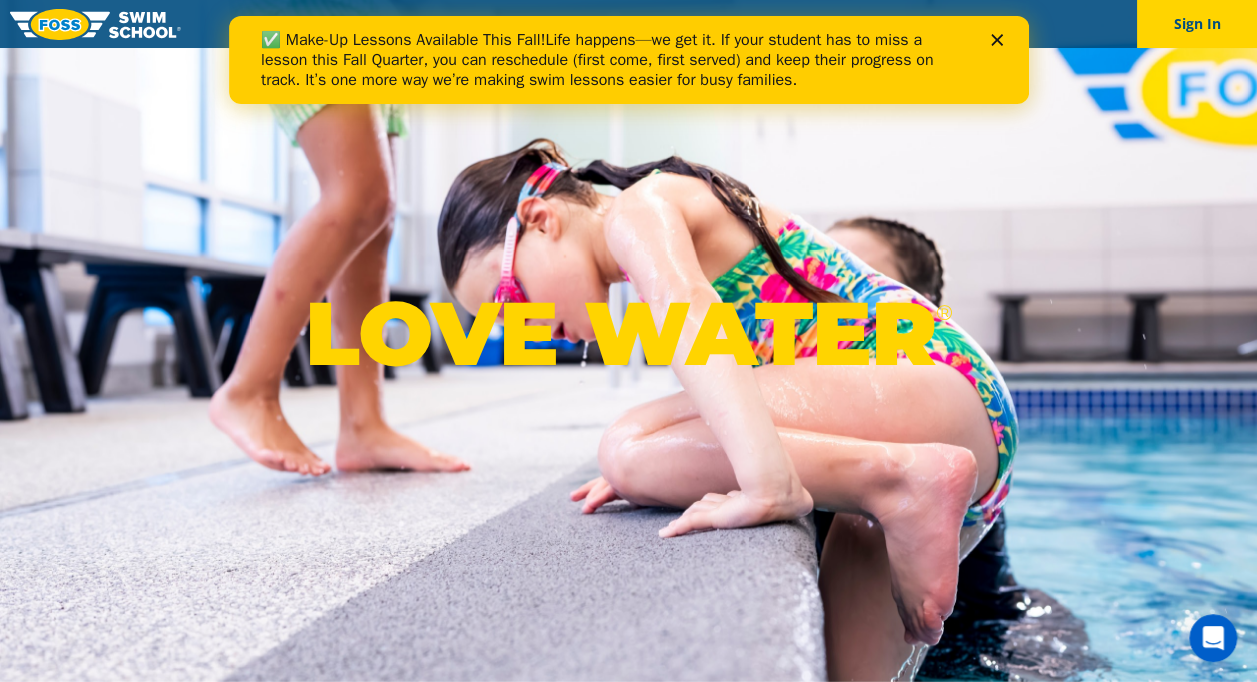 click 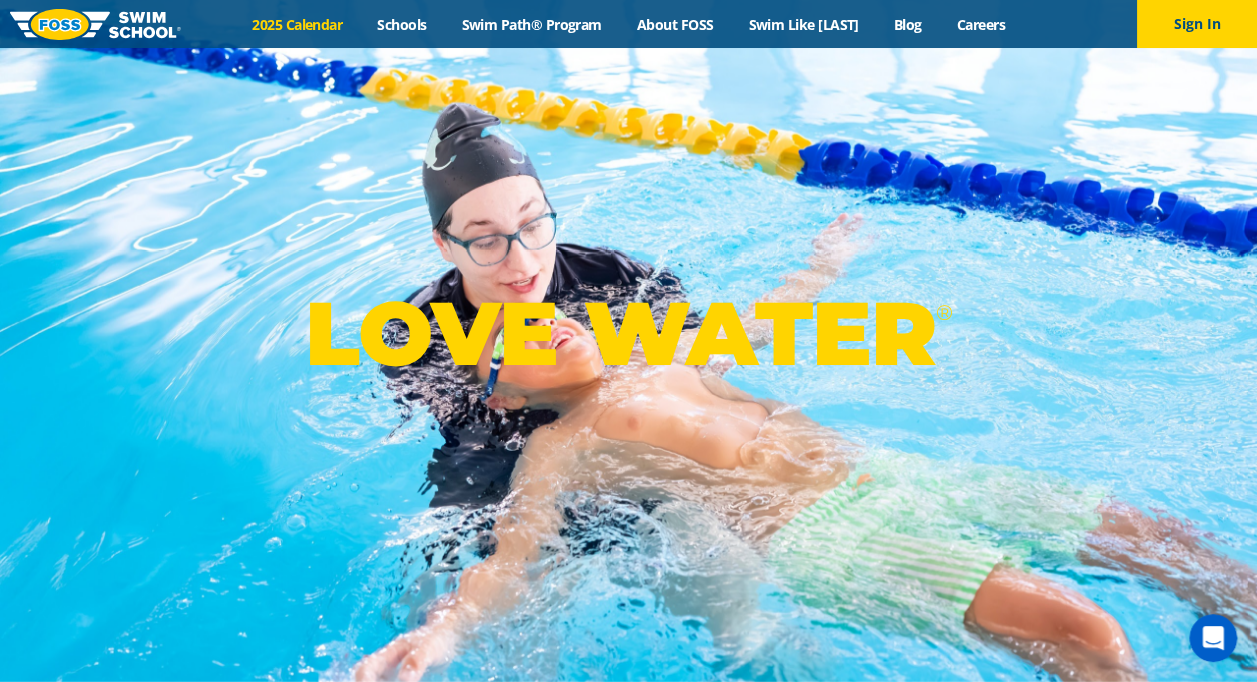 click on "2025 Calendar" at bounding box center (297, 24) 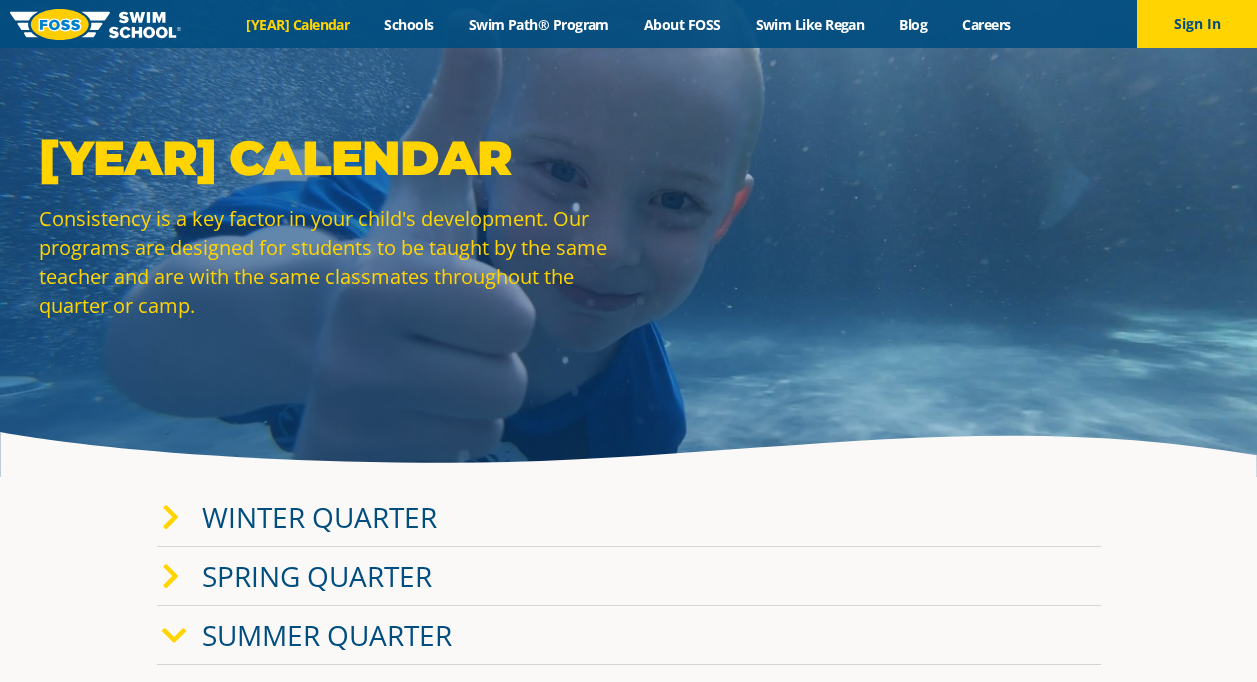 scroll, scrollTop: 0, scrollLeft: 0, axis: both 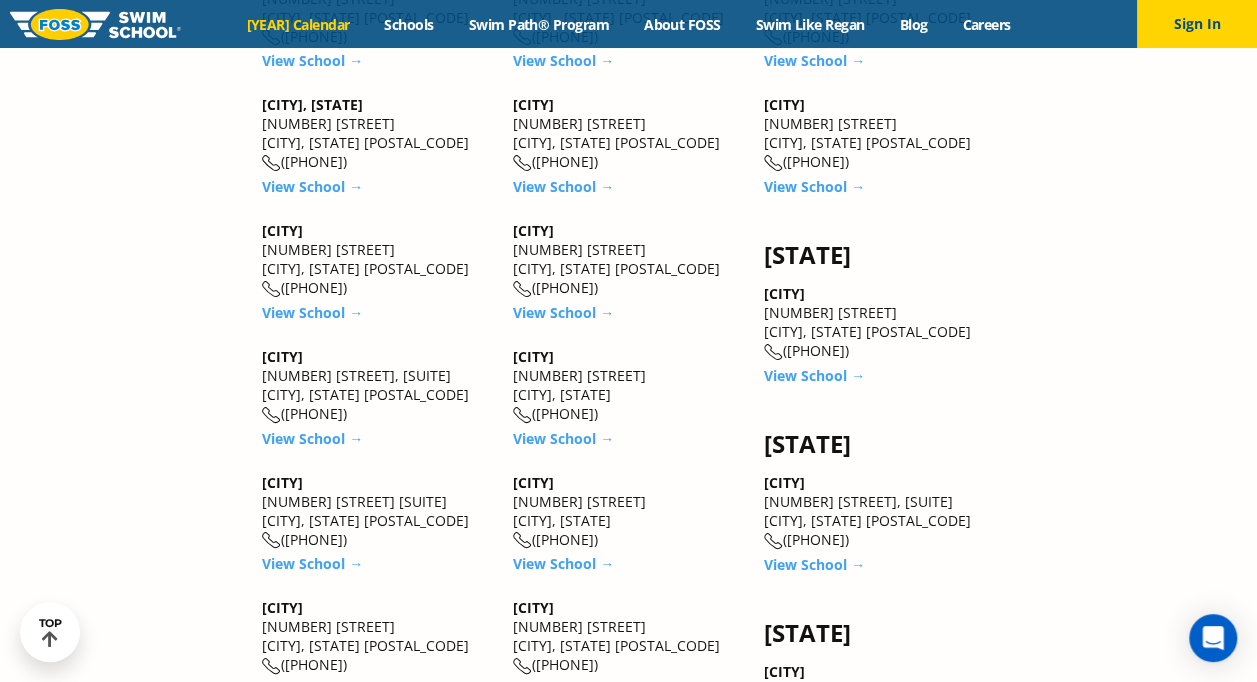 click on "View School →" at bounding box center [563, 1085] 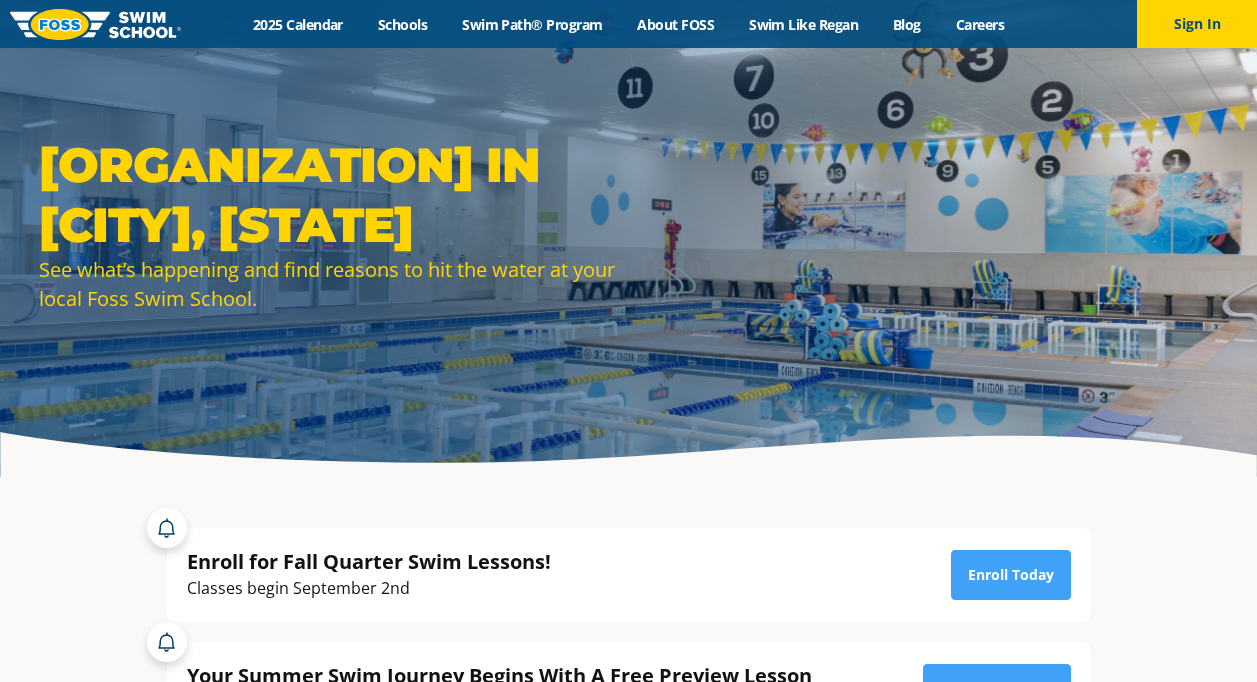 scroll, scrollTop: 0, scrollLeft: 0, axis: both 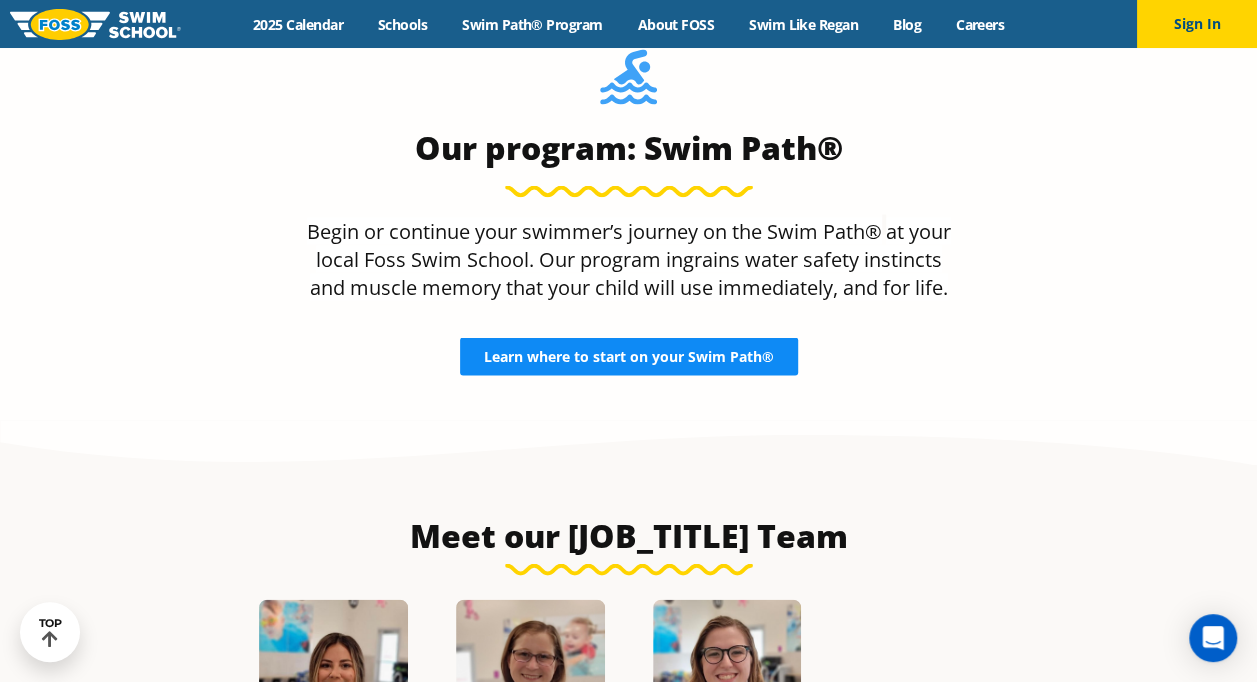 click on "Learn where to start on your Swim Path®" at bounding box center [629, 356] 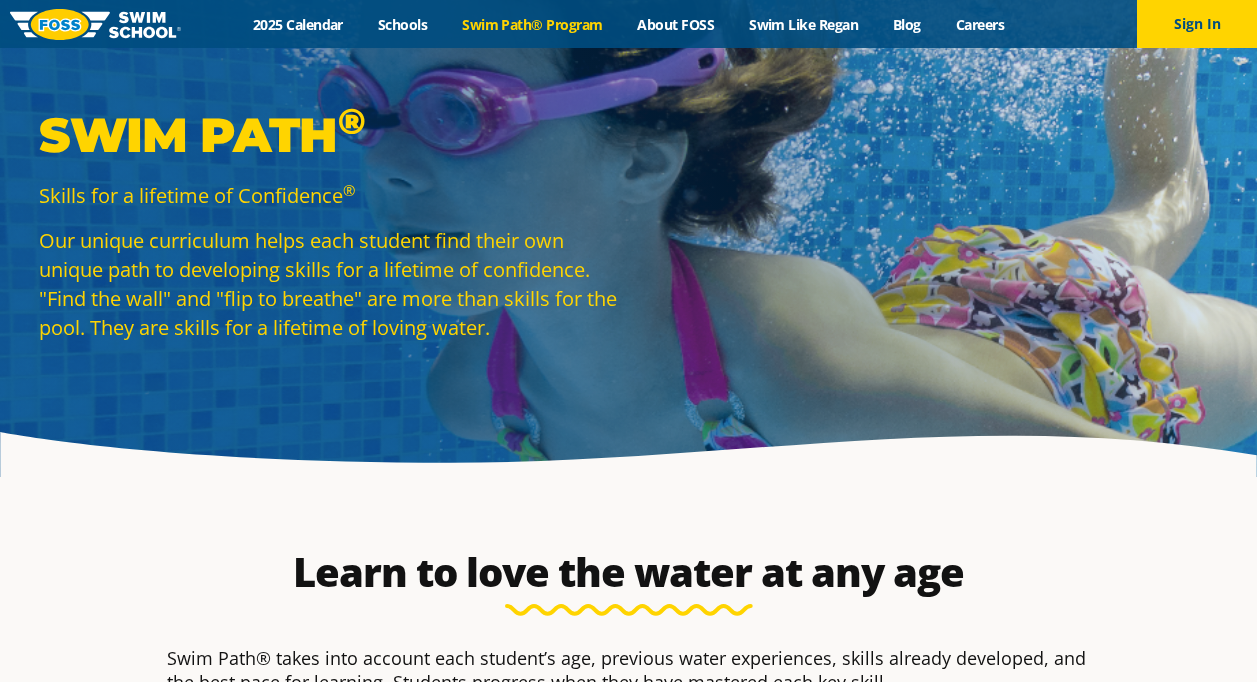 scroll, scrollTop: 0, scrollLeft: 0, axis: both 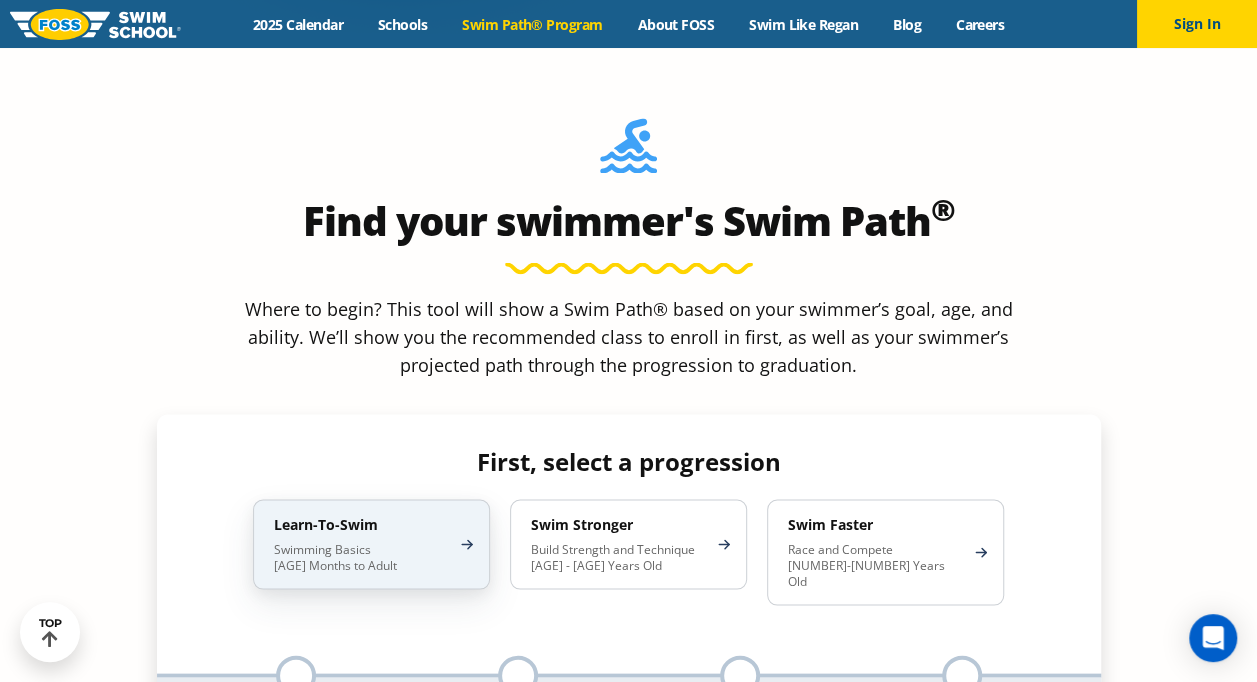 click on "Swimming Basics 6 Months to Adult" at bounding box center [361, 557] 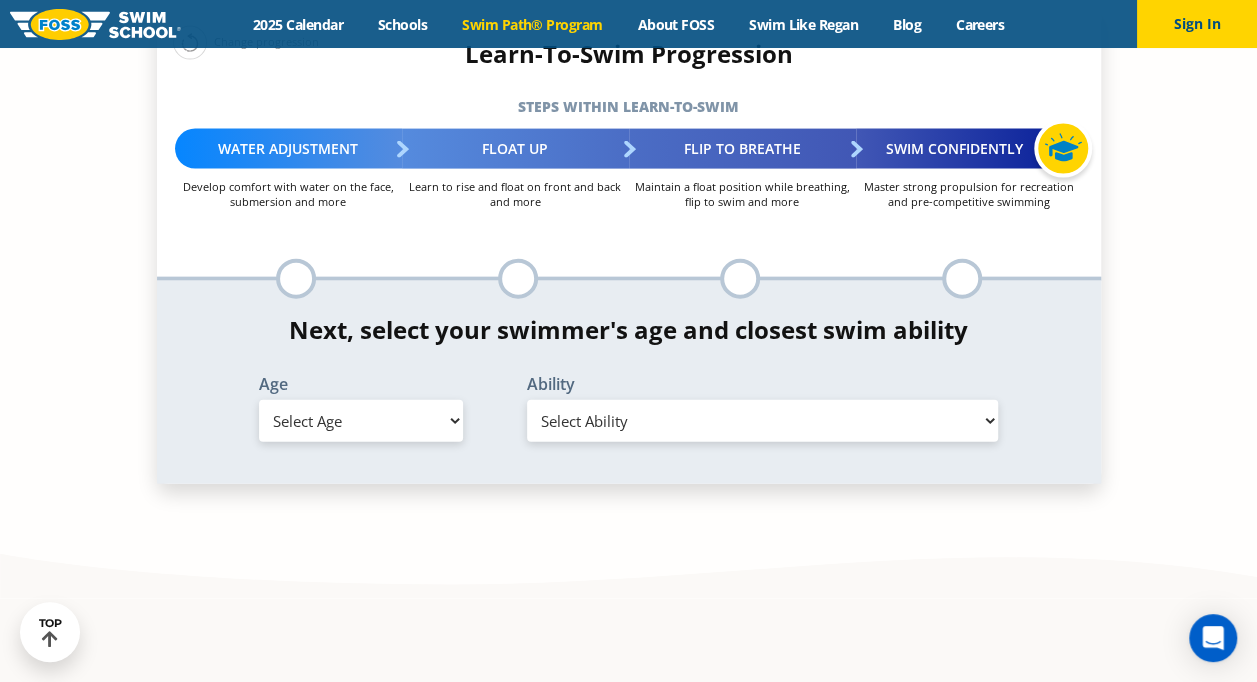 scroll, scrollTop: 2121, scrollLeft: 0, axis: vertical 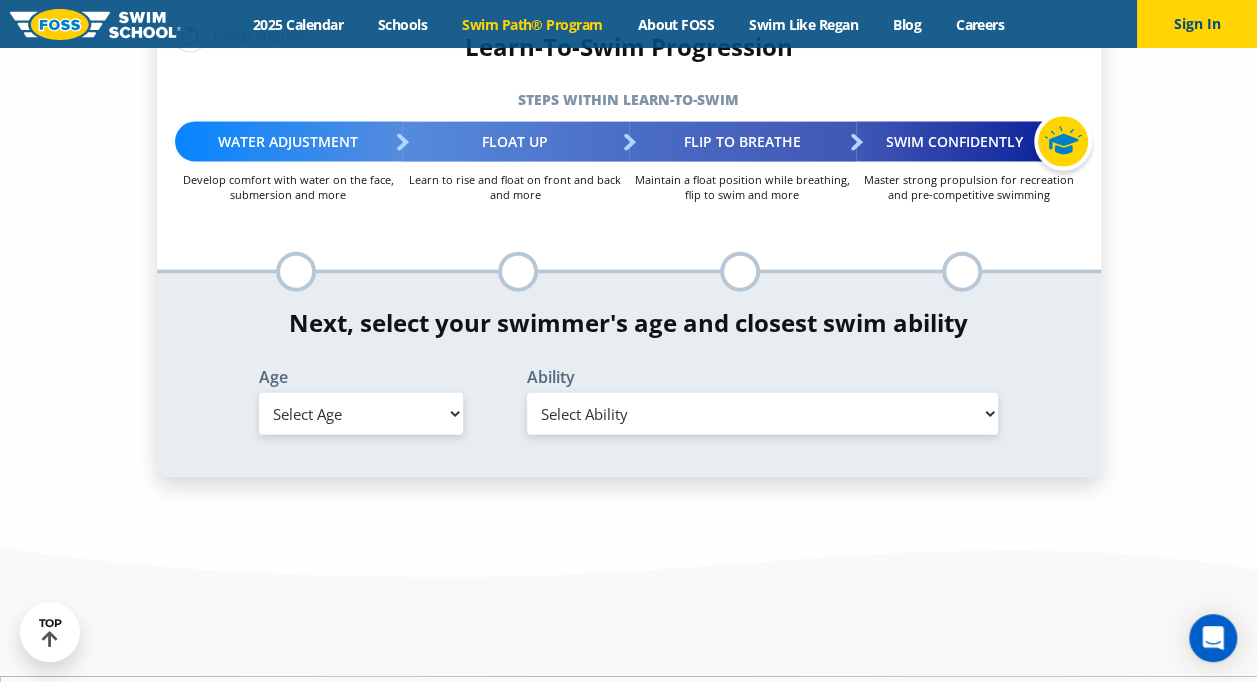 click on "Age
Select Age 6 months - 1 year 1 year 2 years 3 years 4 years 5 years 6 years 7 years 8 years 9 years 10 years  11 years  12 years  13 years  14 years  15 years  16 years  17 years  Adult (18 years +)" at bounding box center [361, 405] 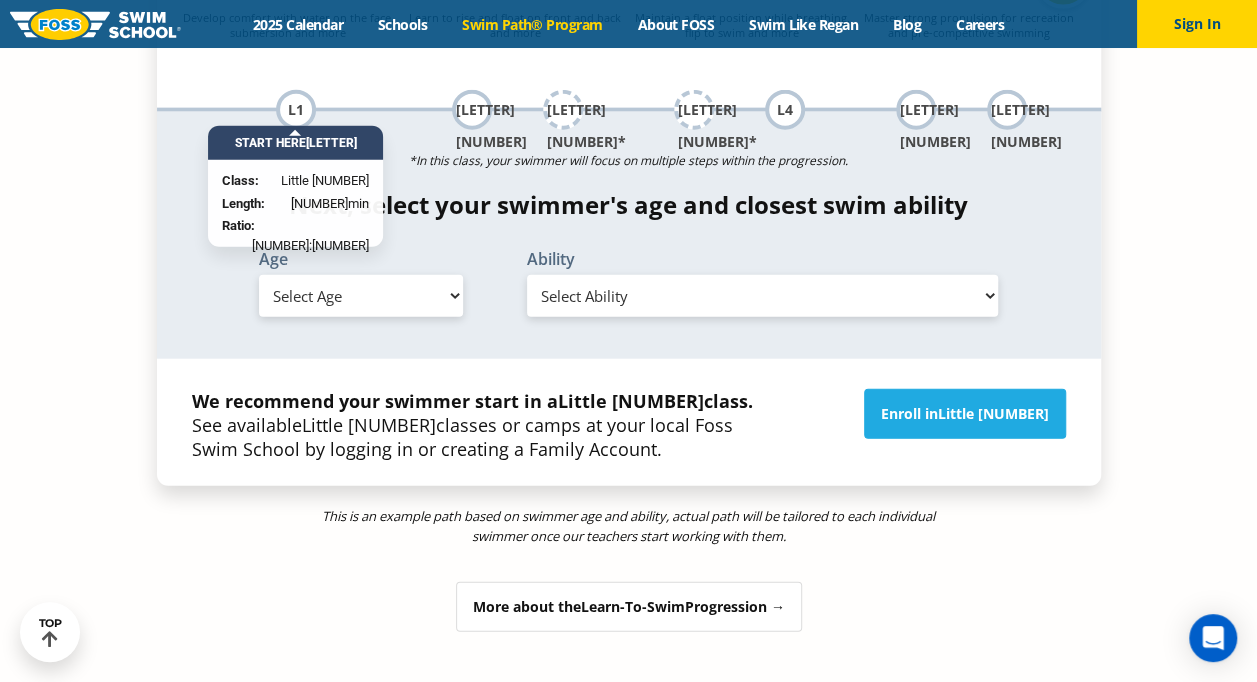 scroll, scrollTop: 2298, scrollLeft: 0, axis: vertical 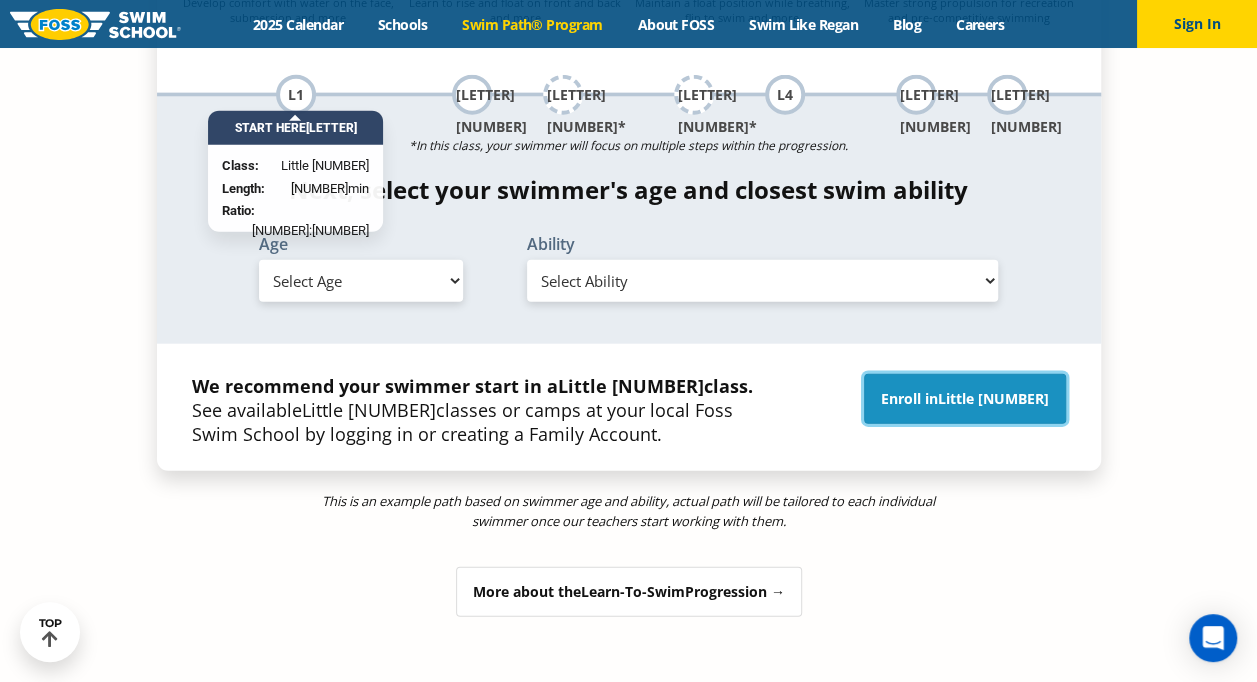 click on "Enroll in  Little 1" at bounding box center (965, 399) 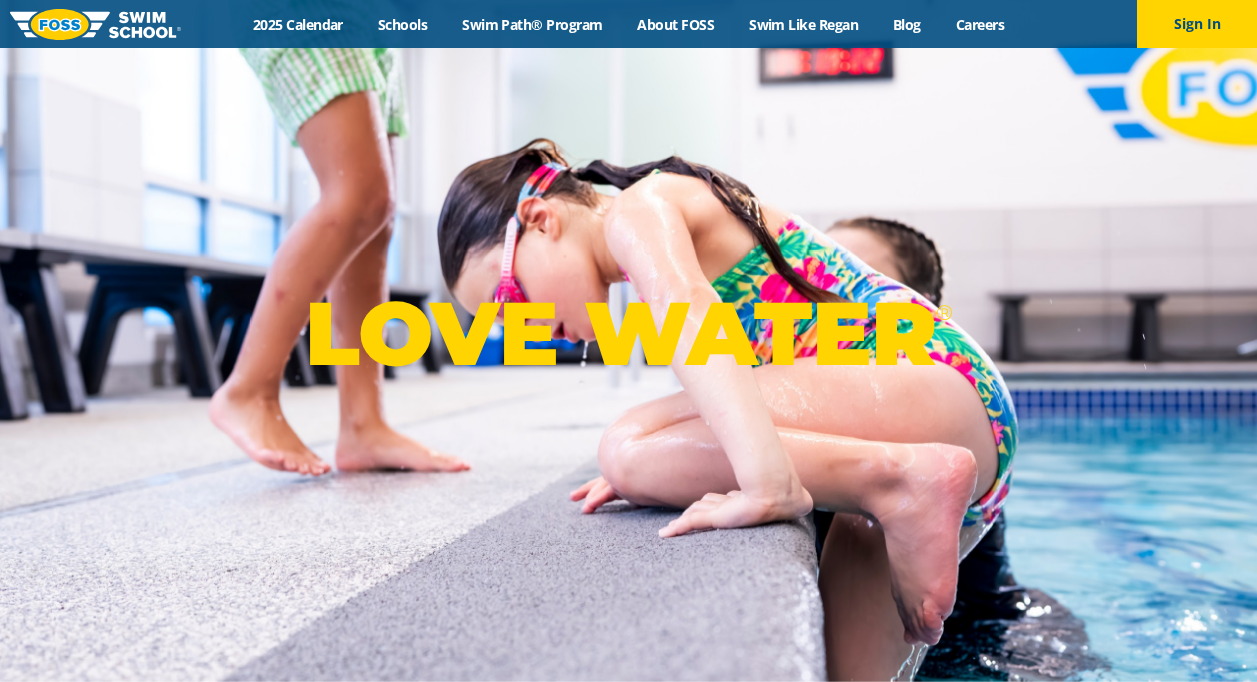scroll, scrollTop: 0, scrollLeft: 0, axis: both 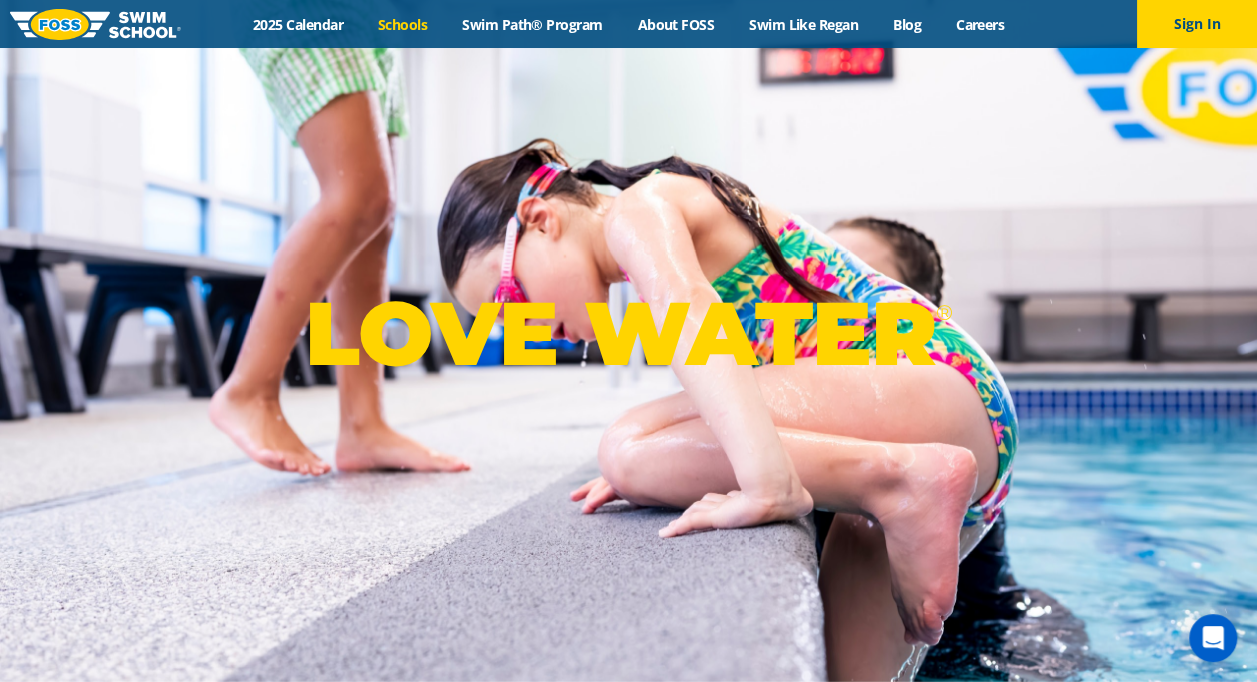 click on "Schools" at bounding box center [402, 24] 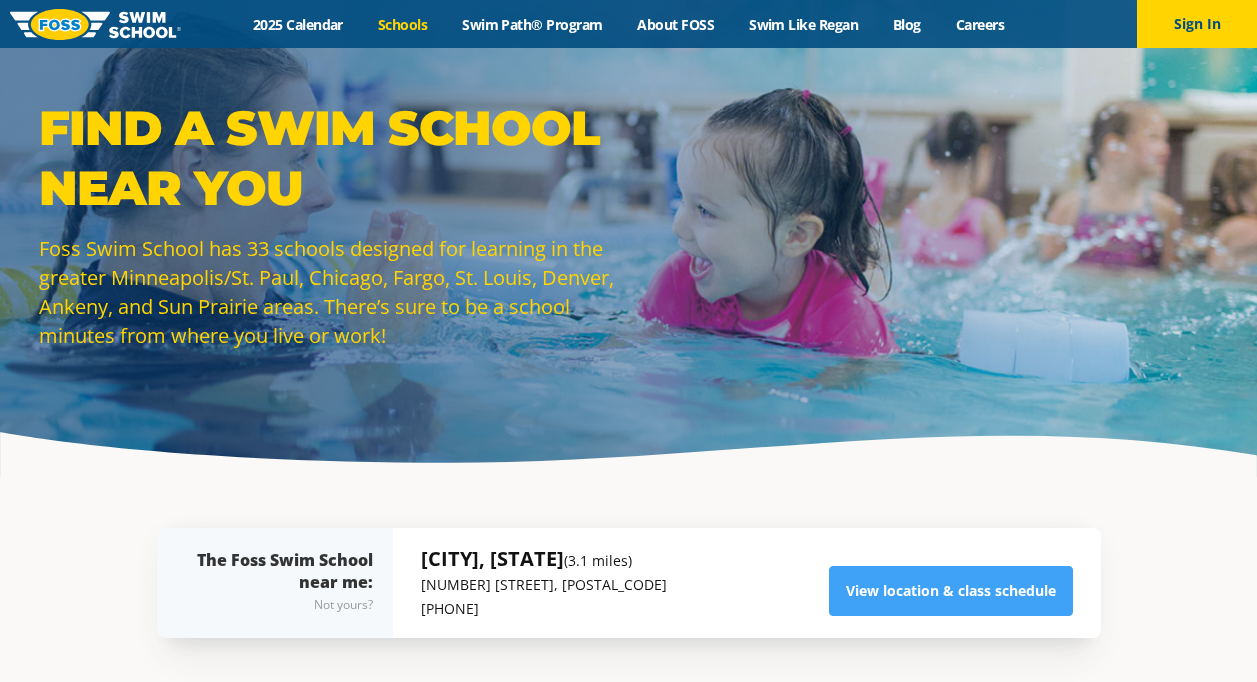 scroll, scrollTop: 0, scrollLeft: 0, axis: both 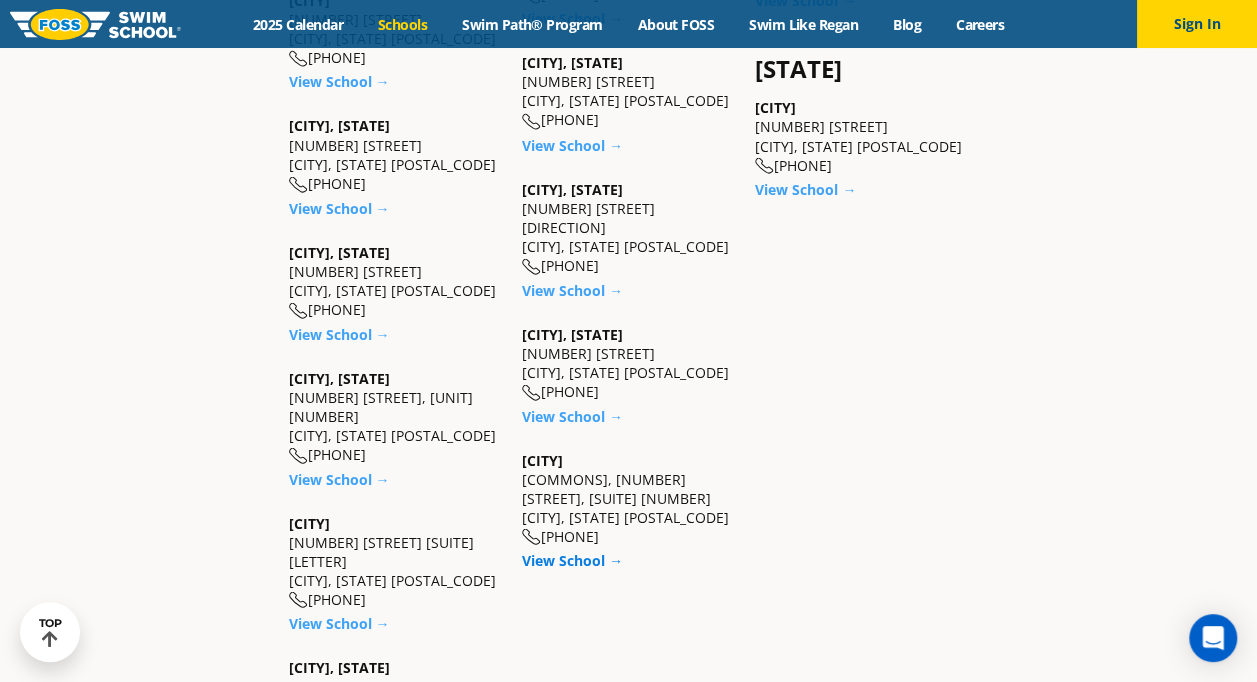 click on "View School →" at bounding box center [572, 559] 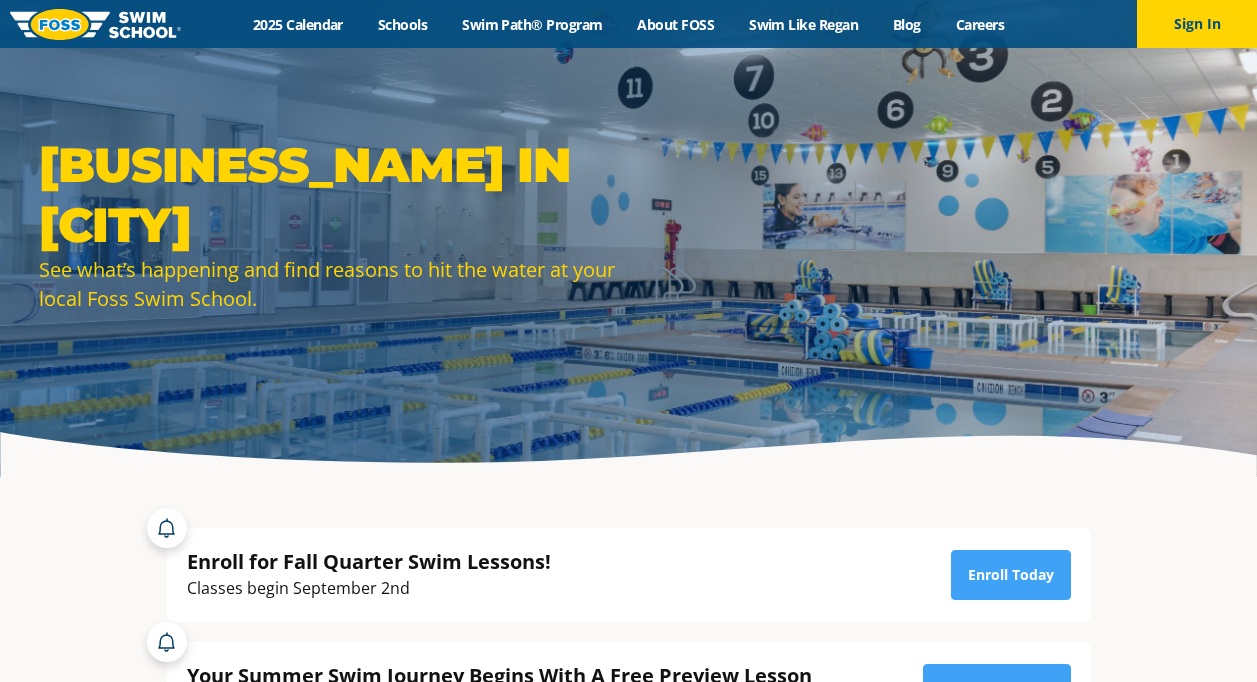 scroll, scrollTop: 0, scrollLeft: 0, axis: both 